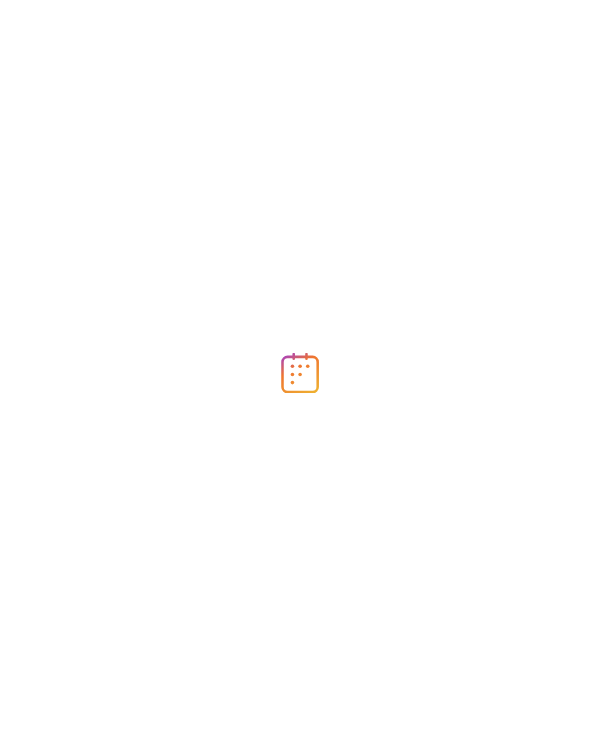 scroll, scrollTop: 0, scrollLeft: 0, axis: both 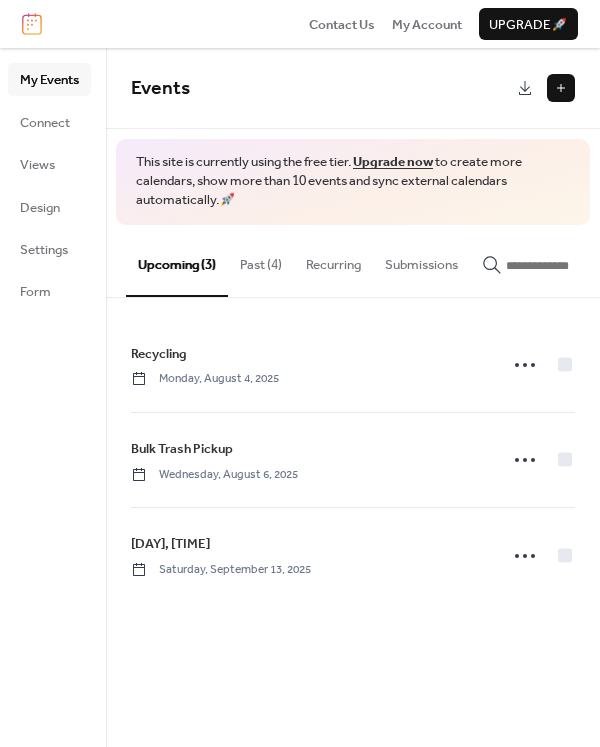 click on "Past (4)" at bounding box center (261, 260) 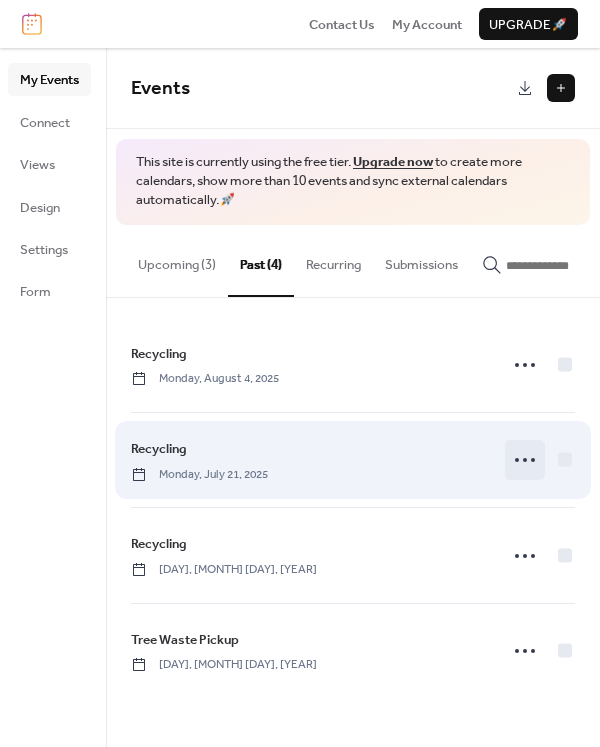 click 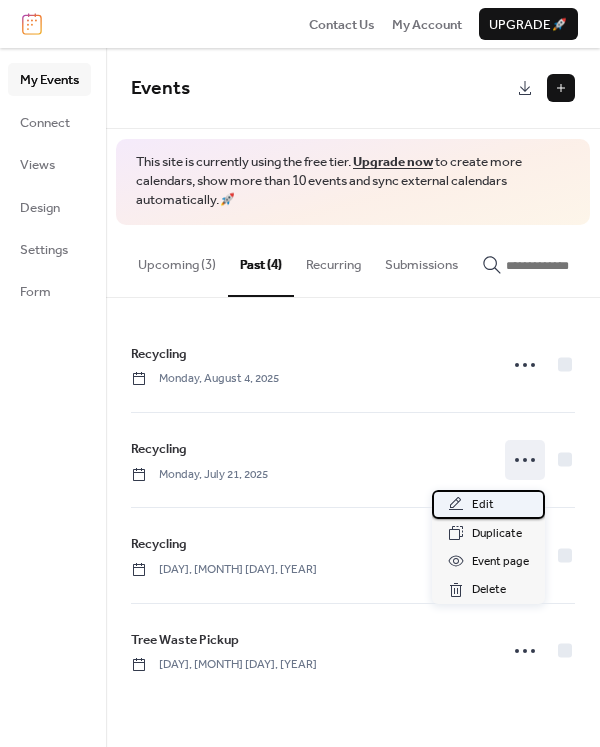 click on "Edit" at bounding box center [483, 505] 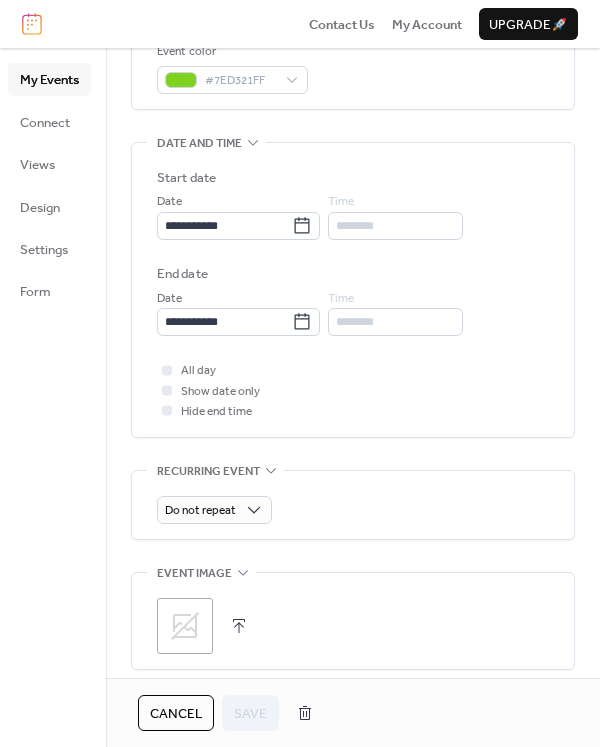 scroll, scrollTop: 544, scrollLeft: 0, axis: vertical 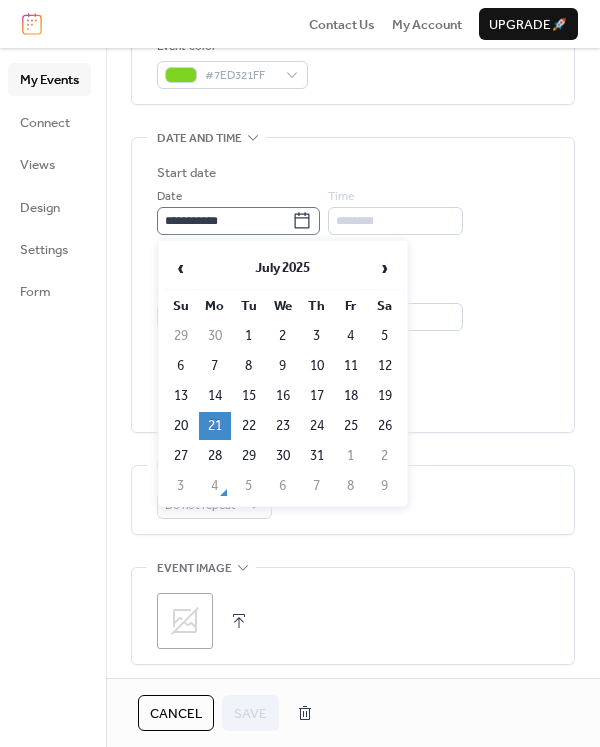 click 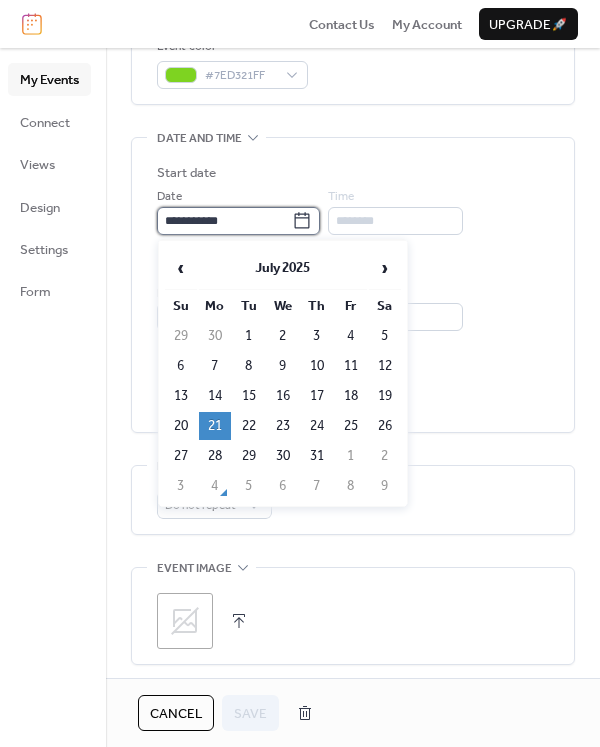 click on "**********" at bounding box center (224, 221) 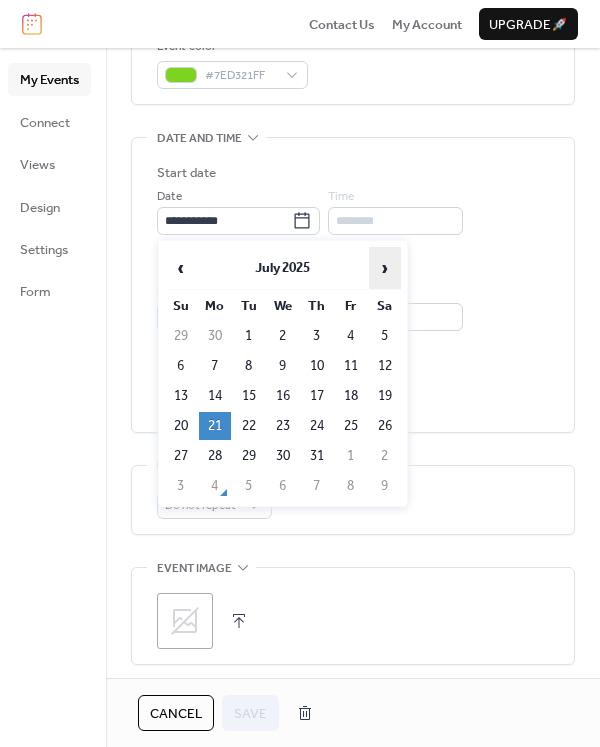 click on "›" at bounding box center [385, 268] 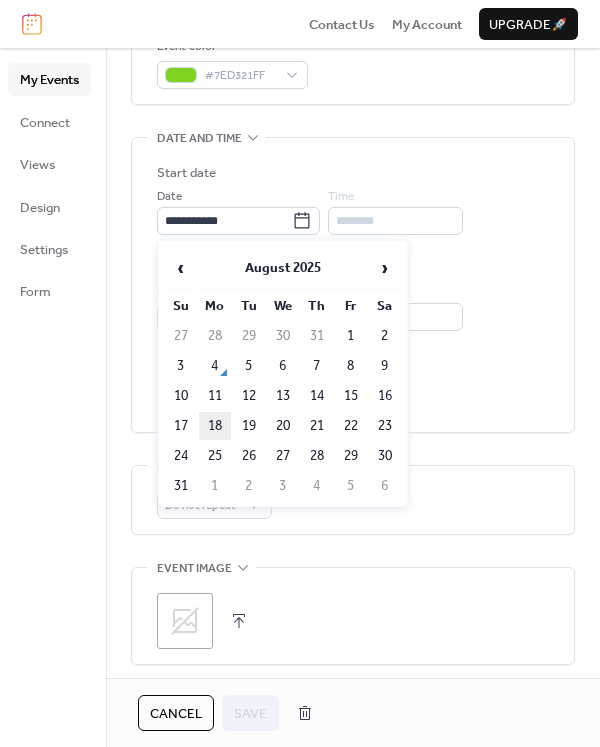 click on "18" at bounding box center (215, 426) 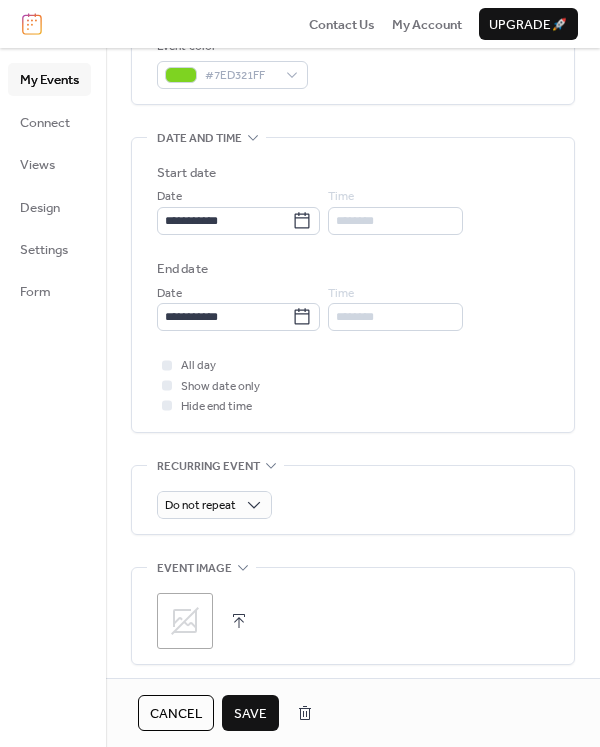 click on "Save" at bounding box center (250, 714) 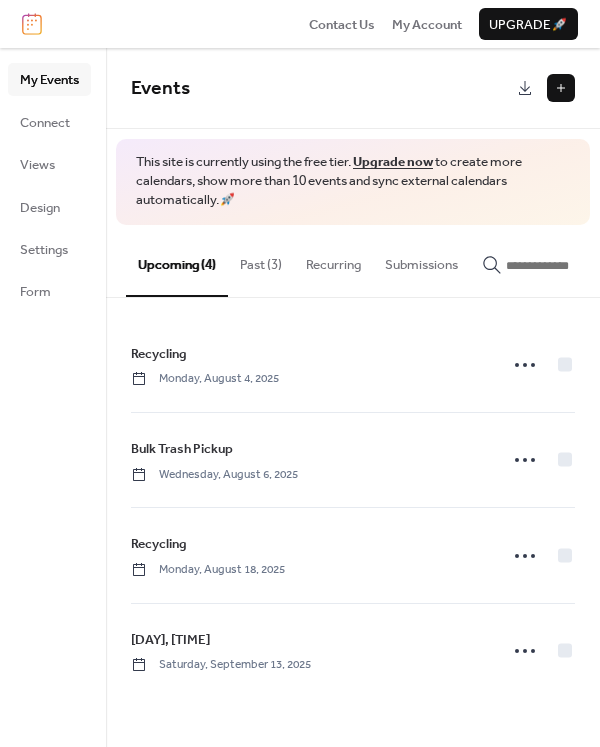 click on "Upcoming (4)" at bounding box center [177, 261] 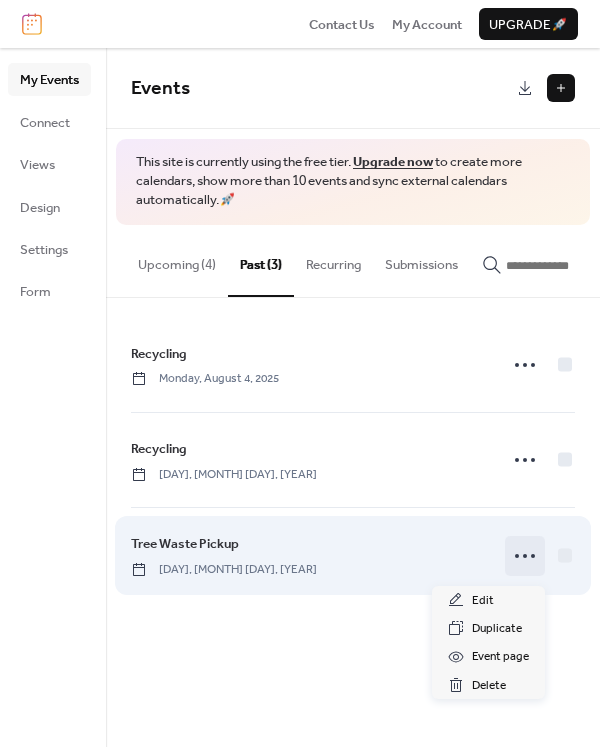 click 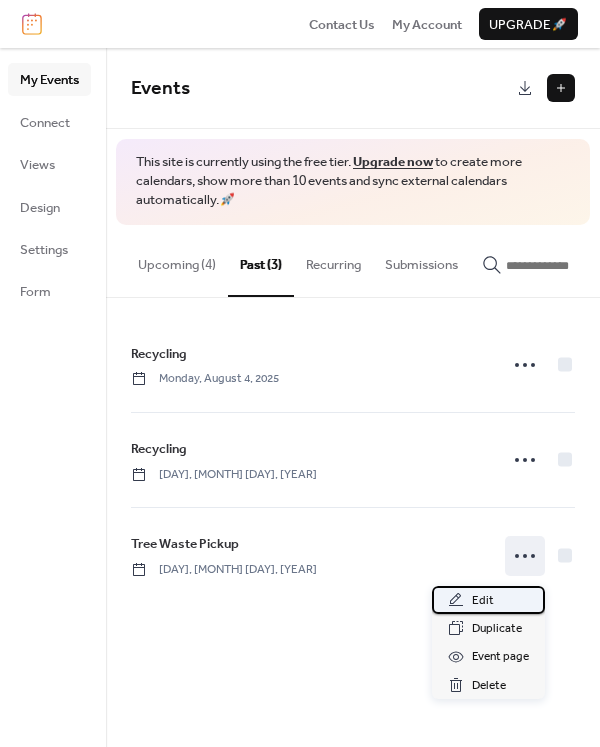 click on "Edit" at bounding box center (483, 601) 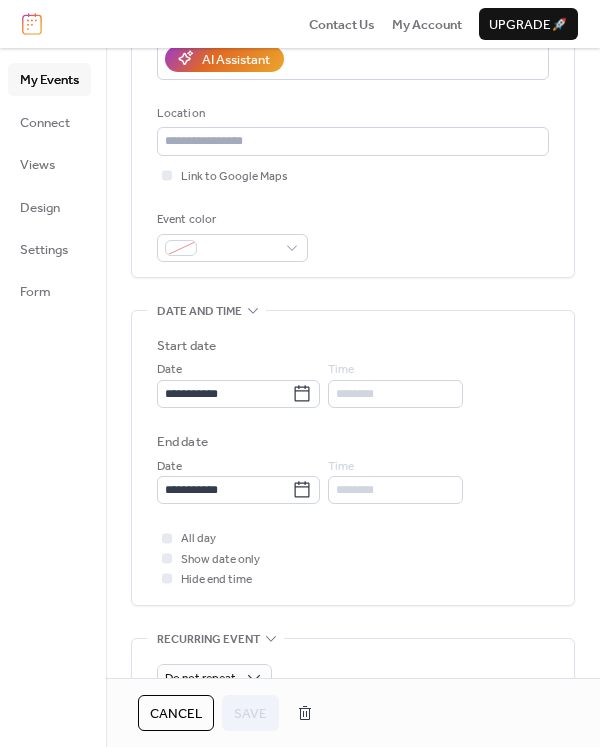 scroll, scrollTop: 382, scrollLeft: 0, axis: vertical 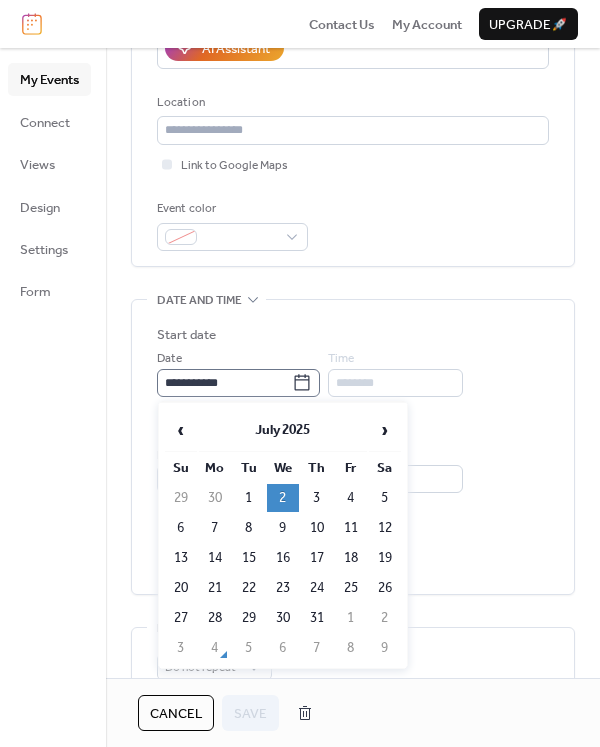 click 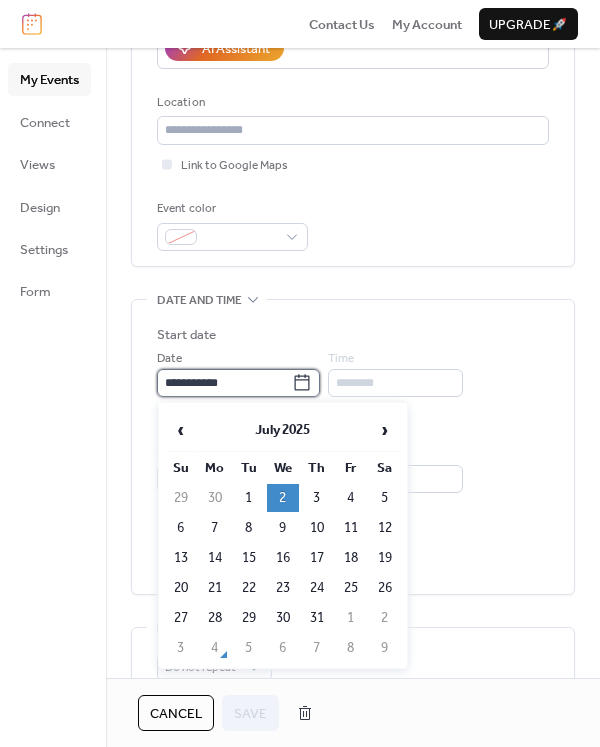 click on "**********" at bounding box center [224, 383] 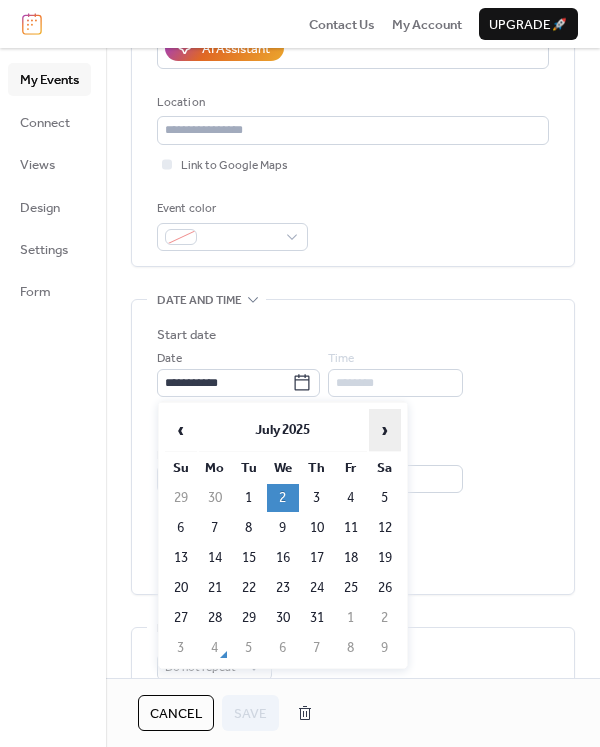 click on "›" at bounding box center [385, 430] 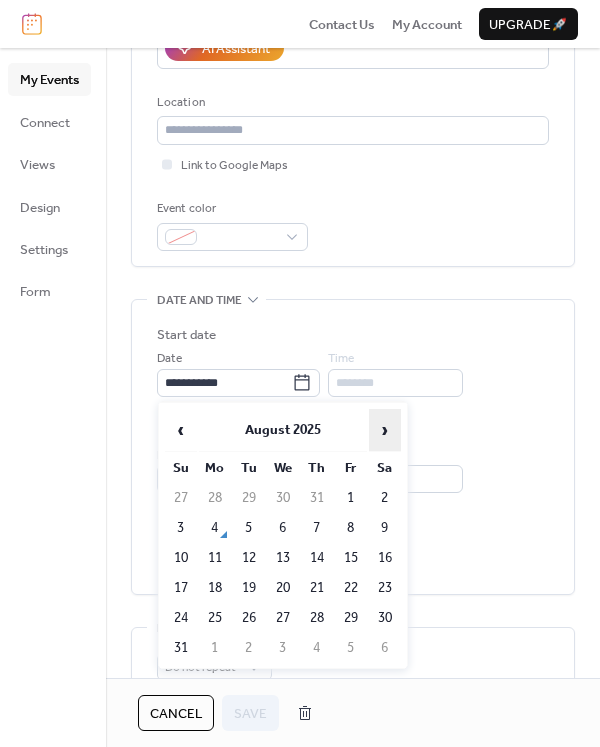 click on "›" at bounding box center (385, 430) 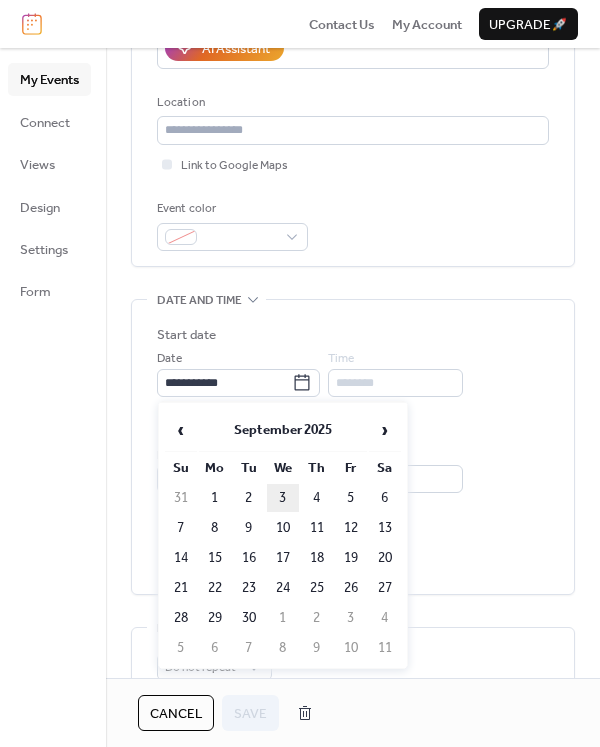 click on "3" at bounding box center [283, 498] 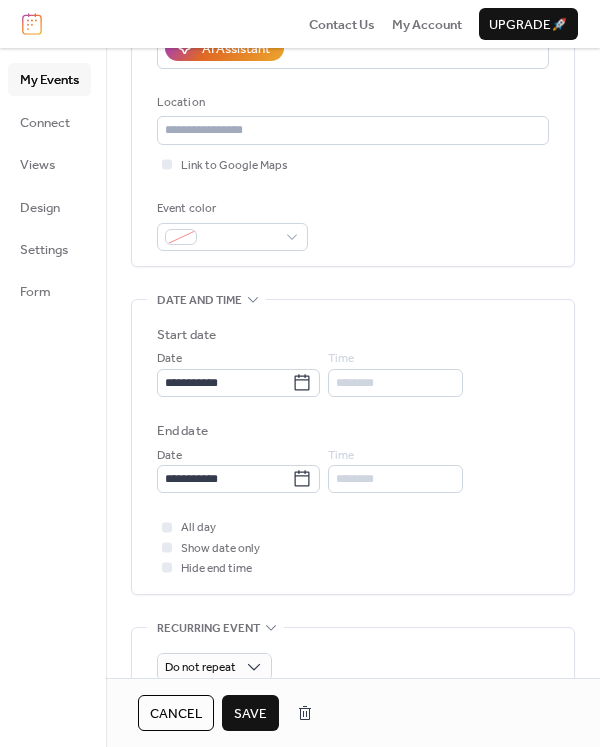 click on "Save" at bounding box center (250, 714) 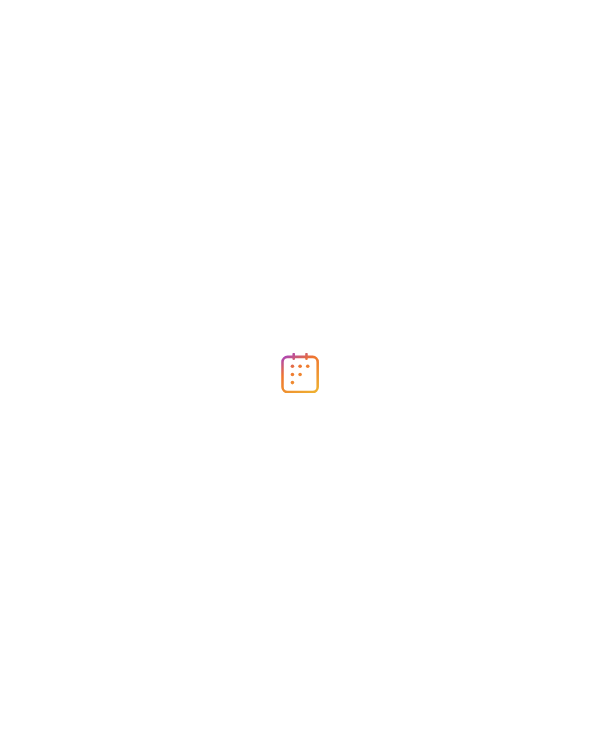 scroll, scrollTop: 0, scrollLeft: 0, axis: both 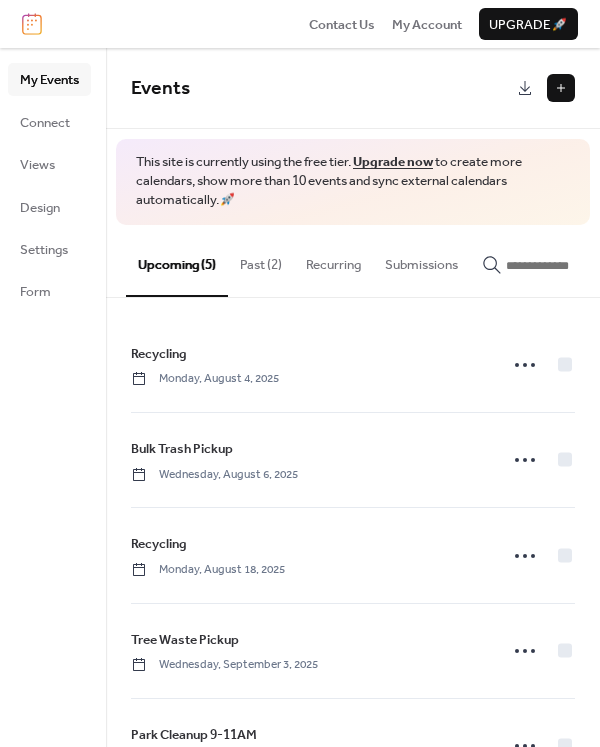 click on "Past (2)" at bounding box center (261, 260) 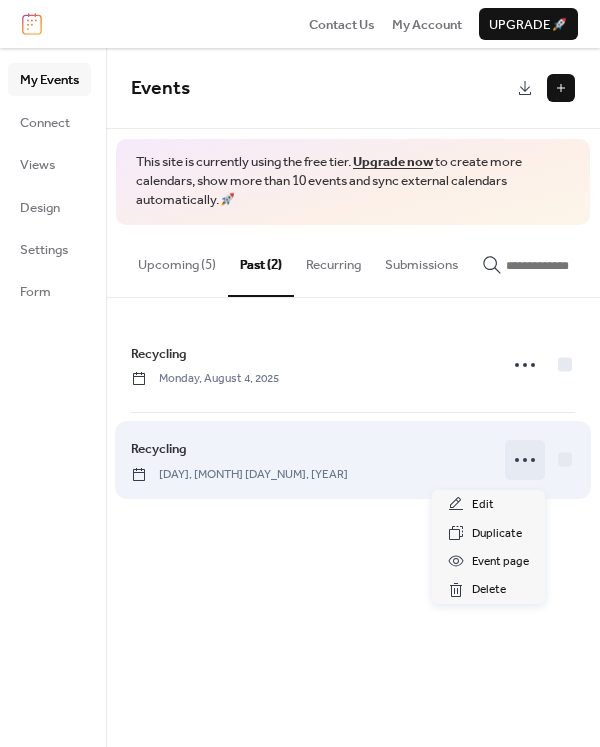 click 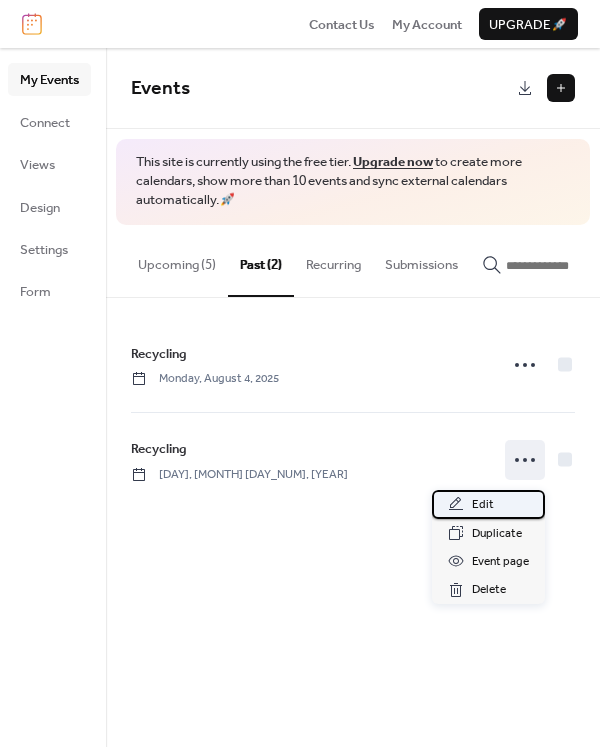 click on "Edit" at bounding box center (483, 505) 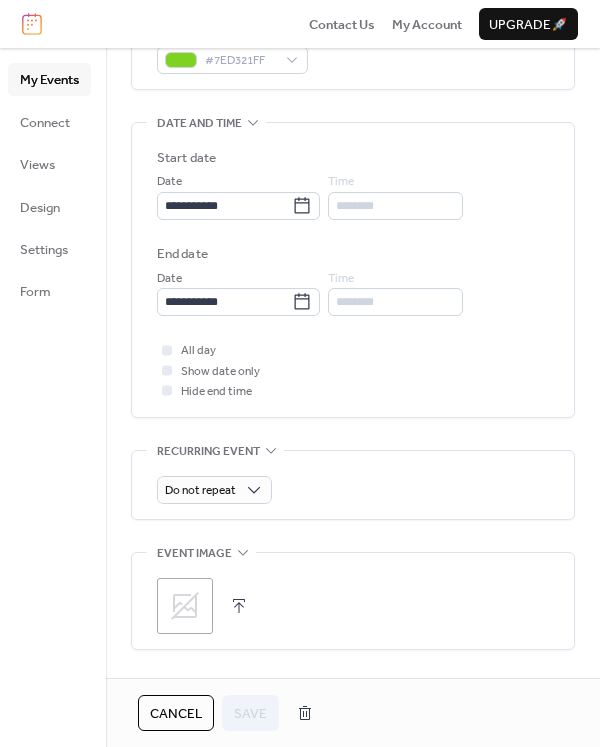 scroll, scrollTop: 571, scrollLeft: 0, axis: vertical 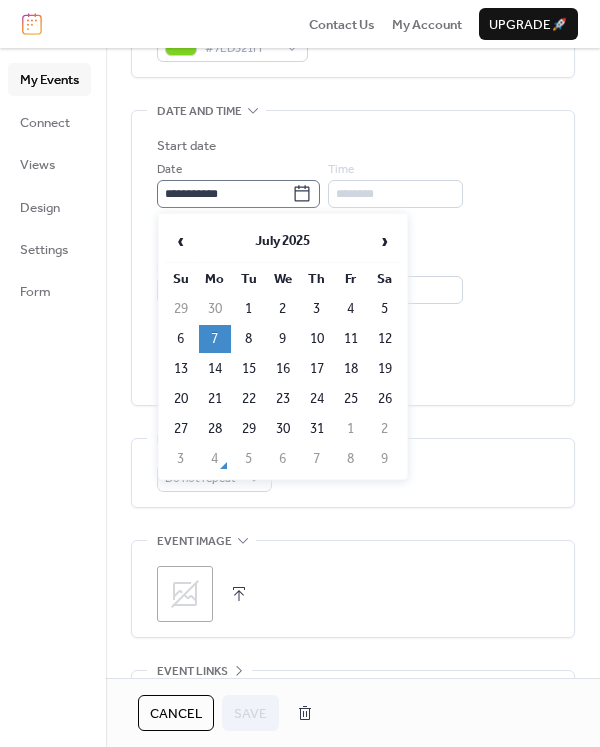 click 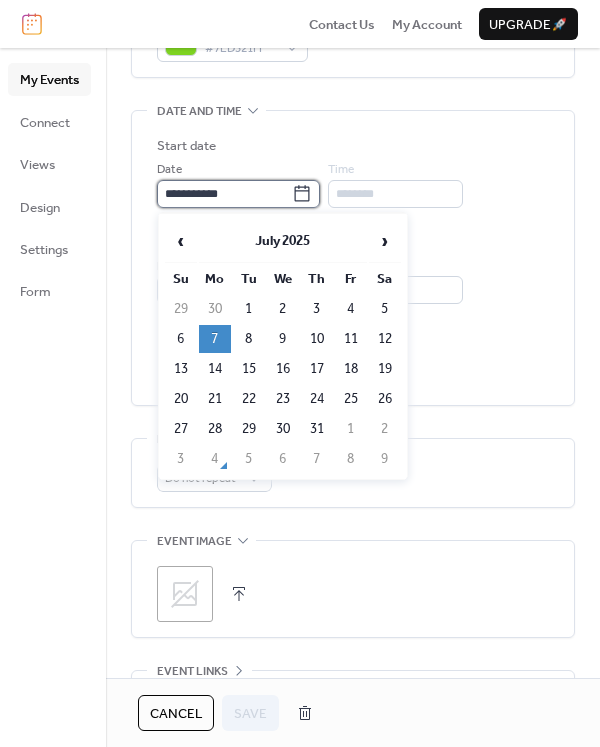 click on "**********" at bounding box center (224, 194) 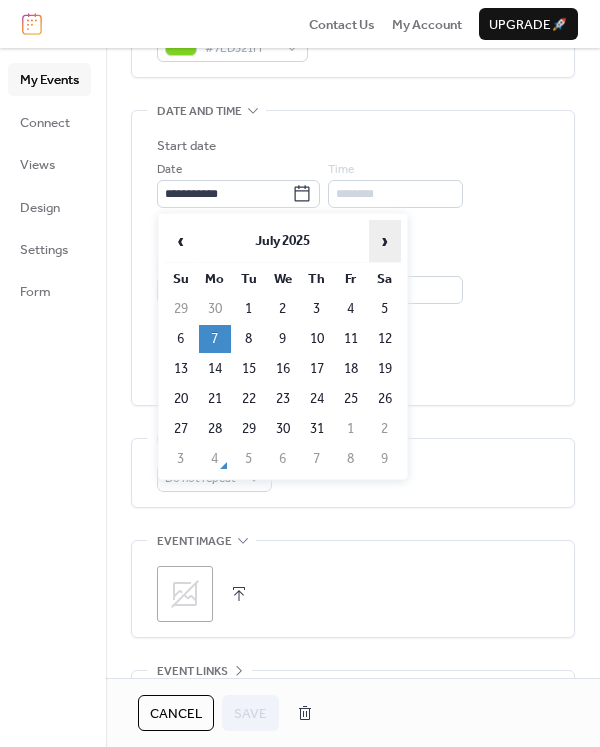 click on "›" at bounding box center (385, 241) 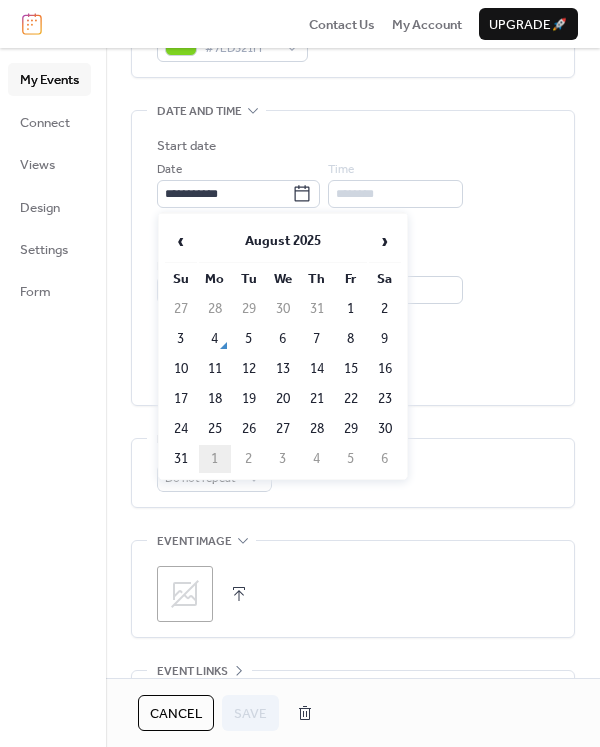 click on "1" at bounding box center (215, 459) 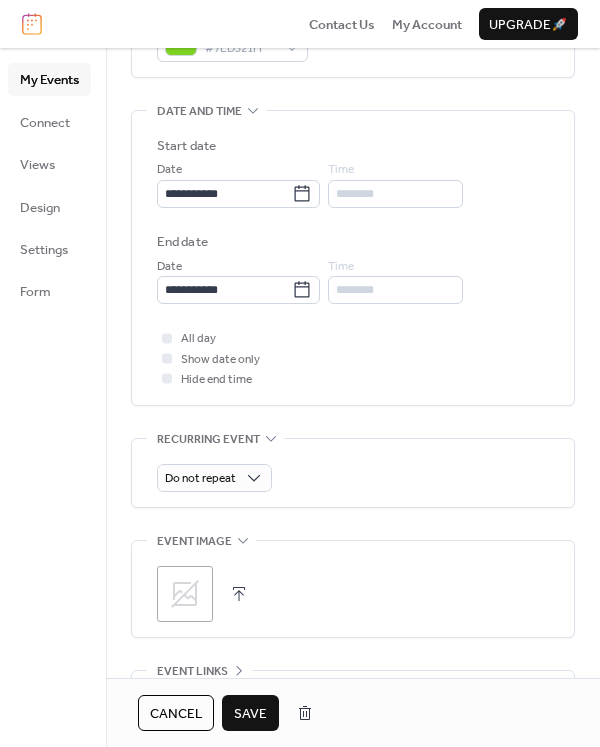 click on "Save" at bounding box center [250, 714] 